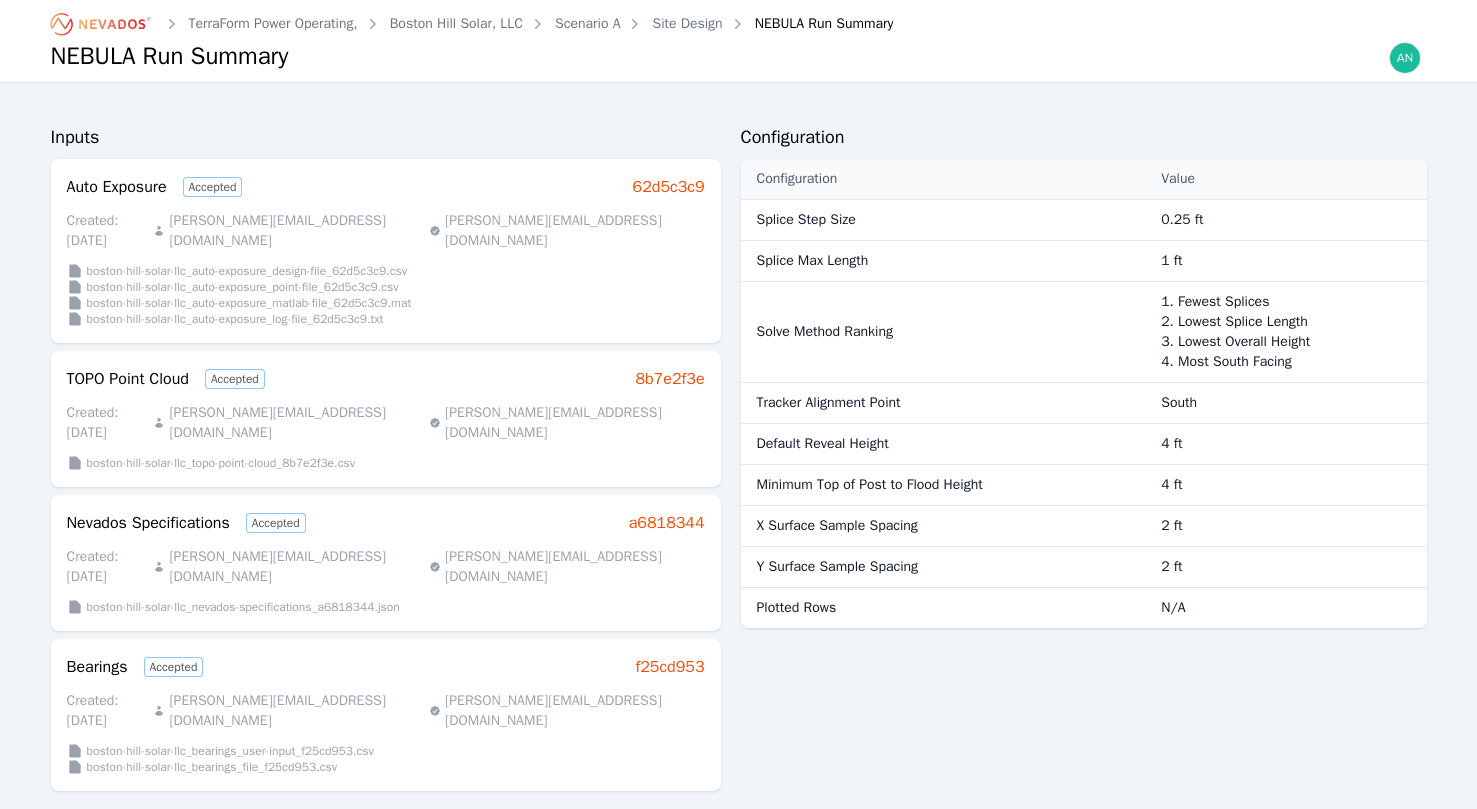 scroll, scrollTop: 1600, scrollLeft: 0, axis: vertical 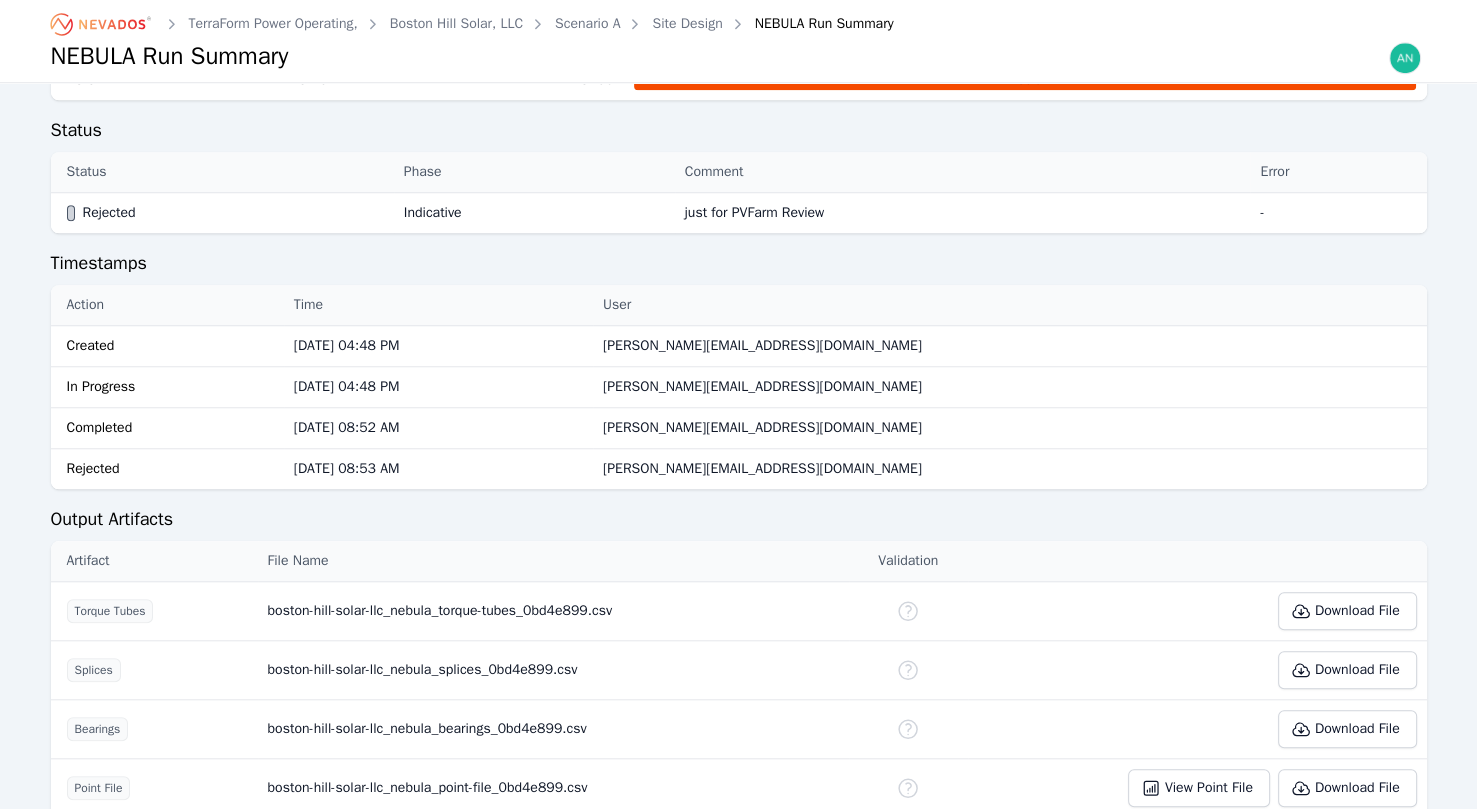 click 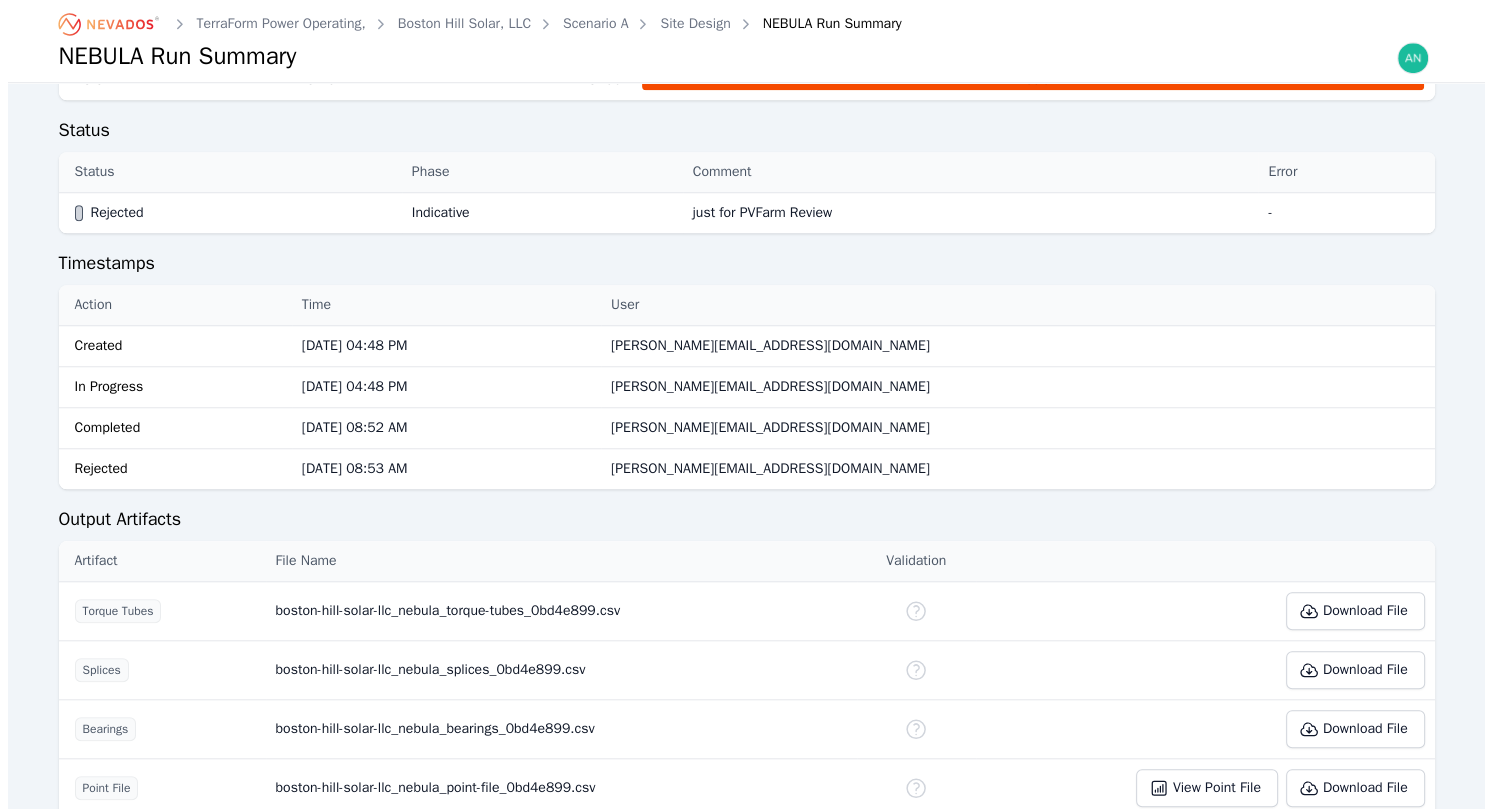 scroll, scrollTop: 0, scrollLeft: 0, axis: both 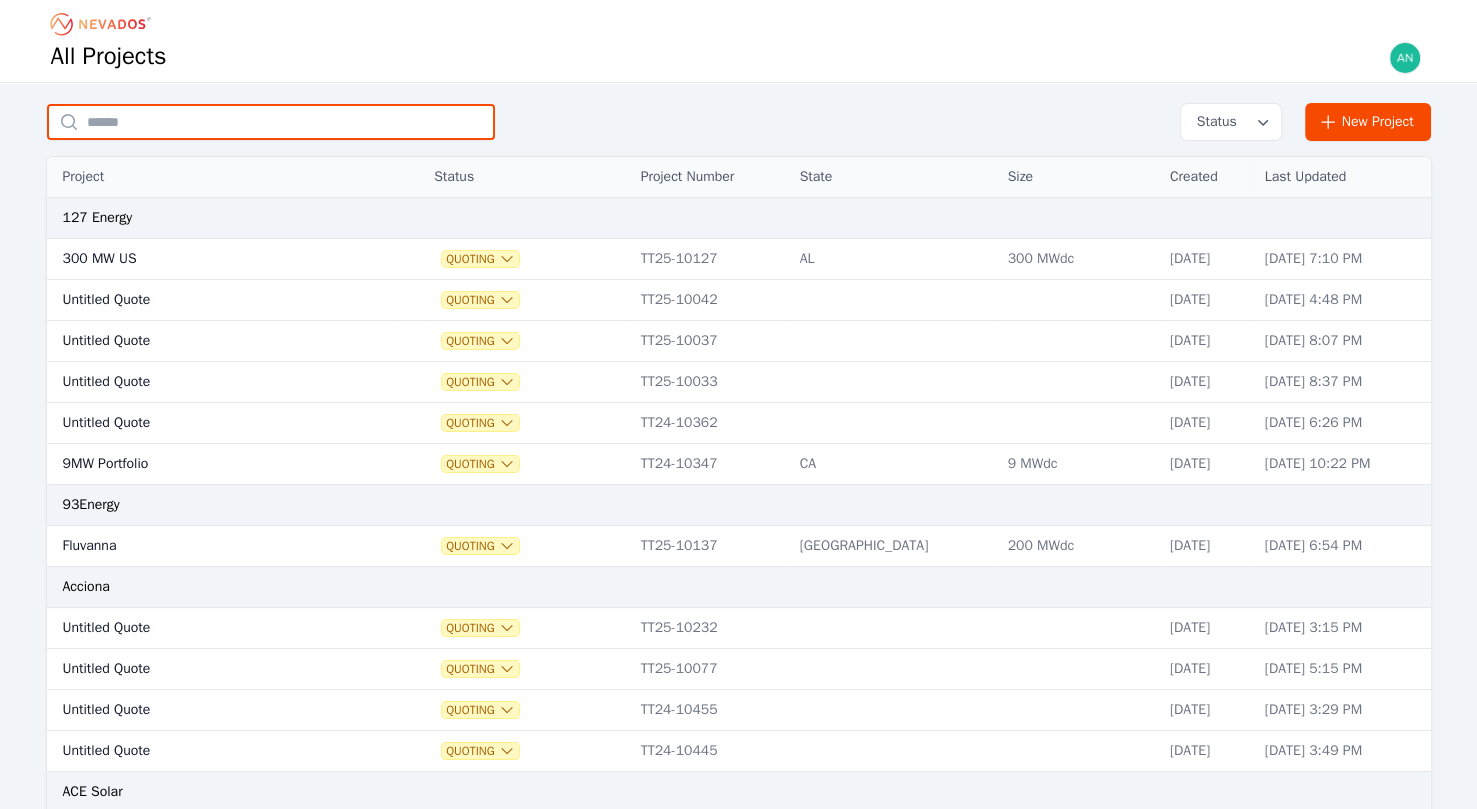 click at bounding box center (271, 122) 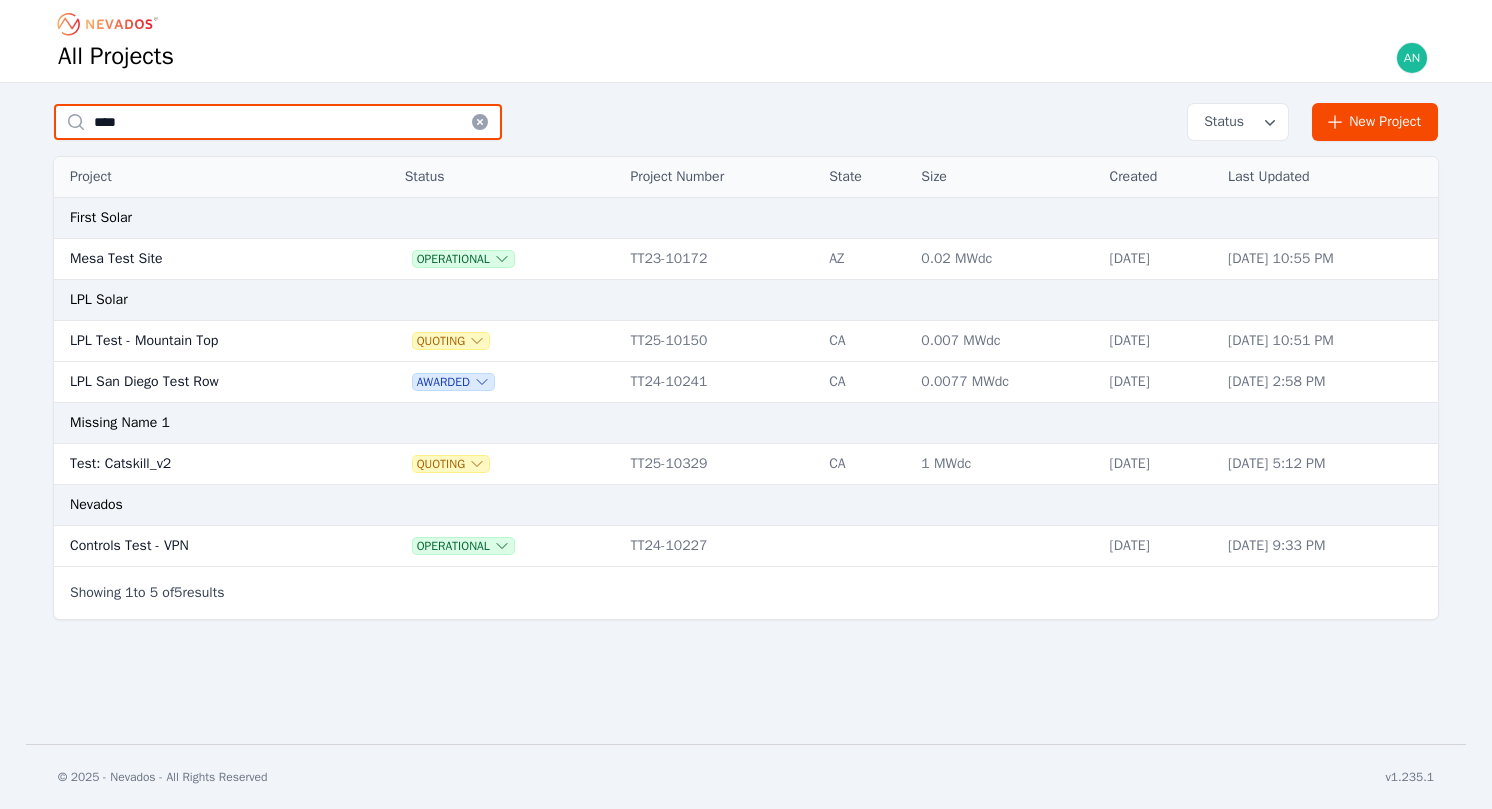click on "****" at bounding box center [278, 122] 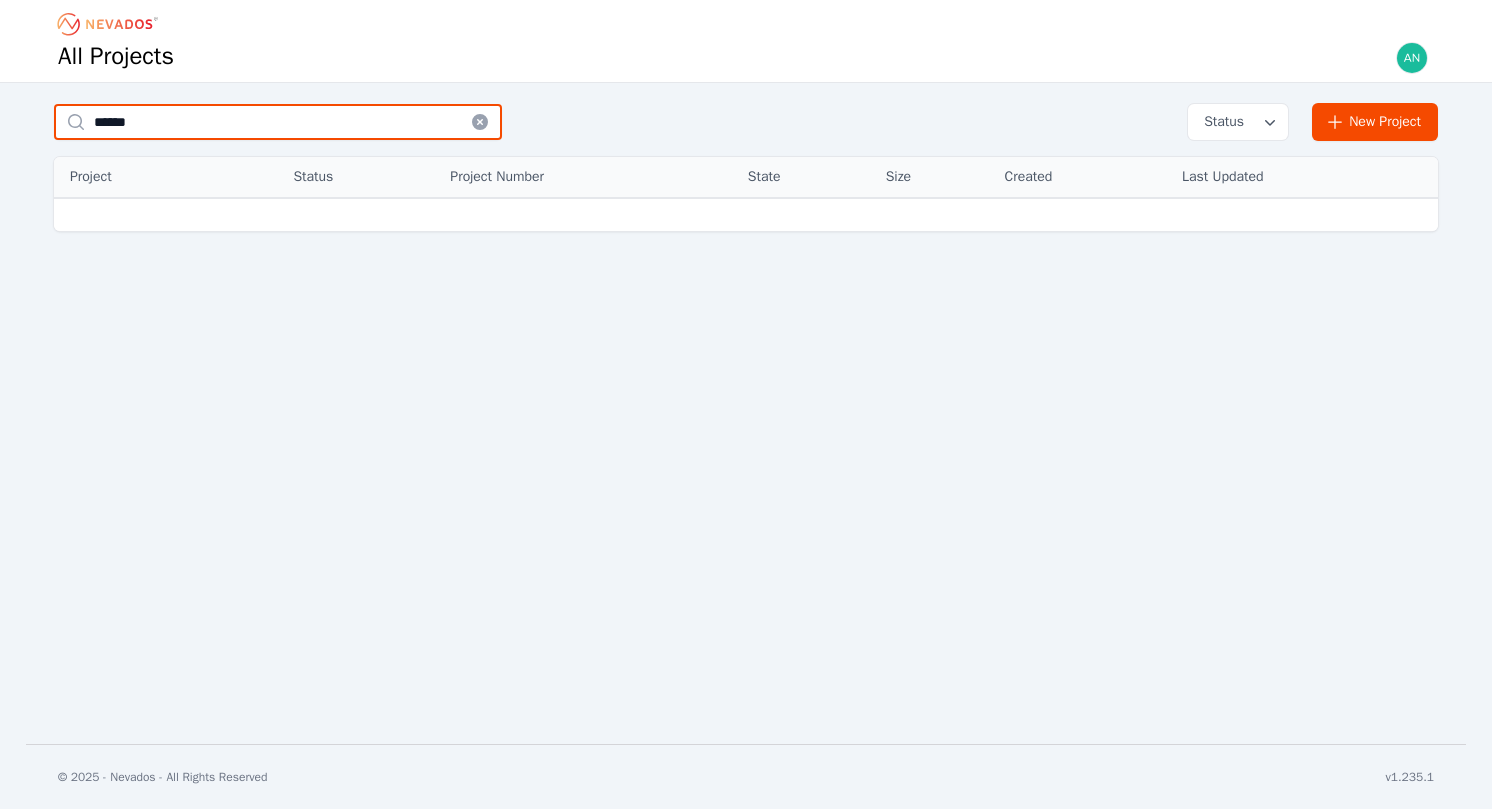 click on "******" at bounding box center (278, 122) 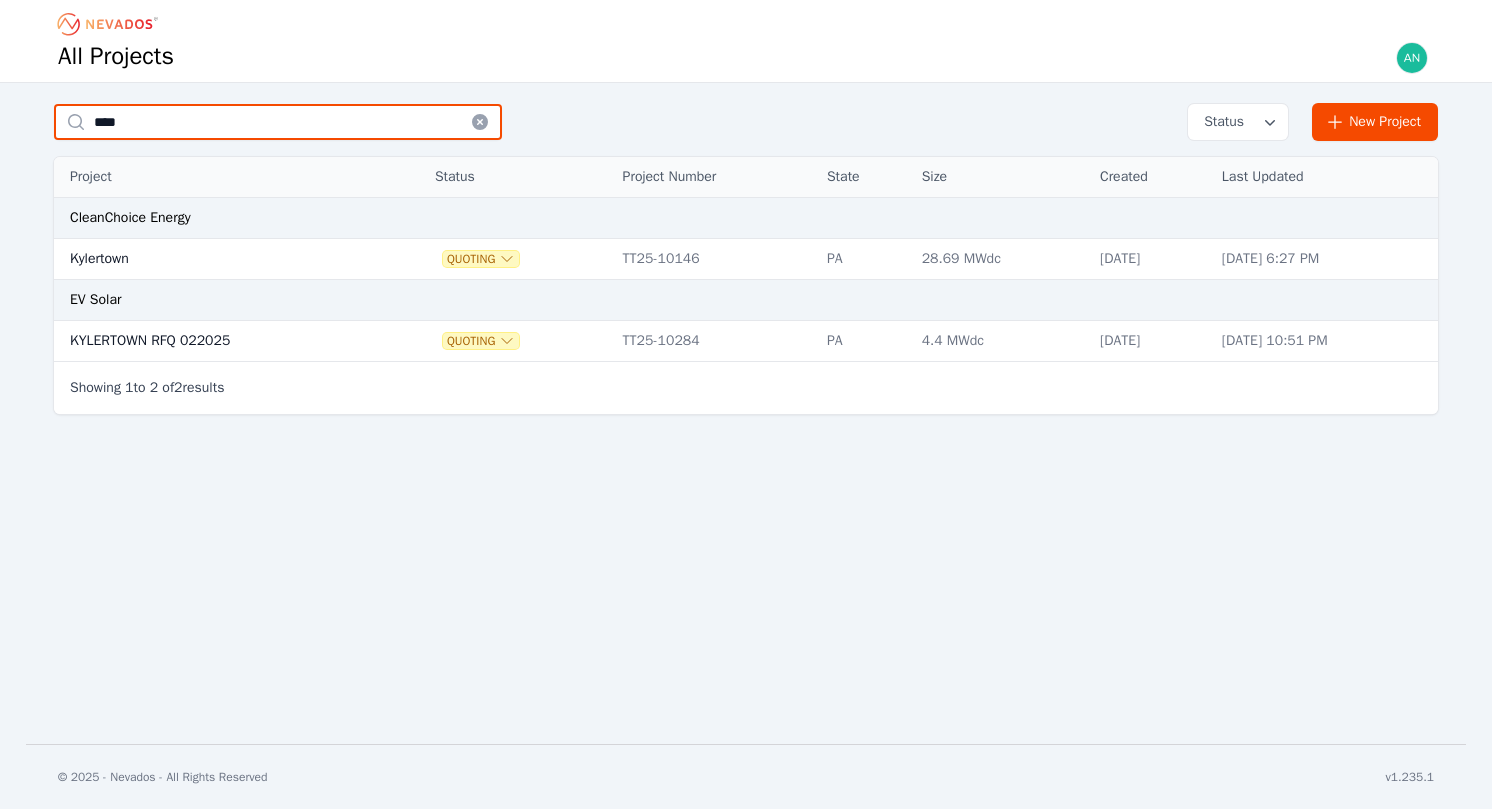 click on "****" at bounding box center [278, 122] 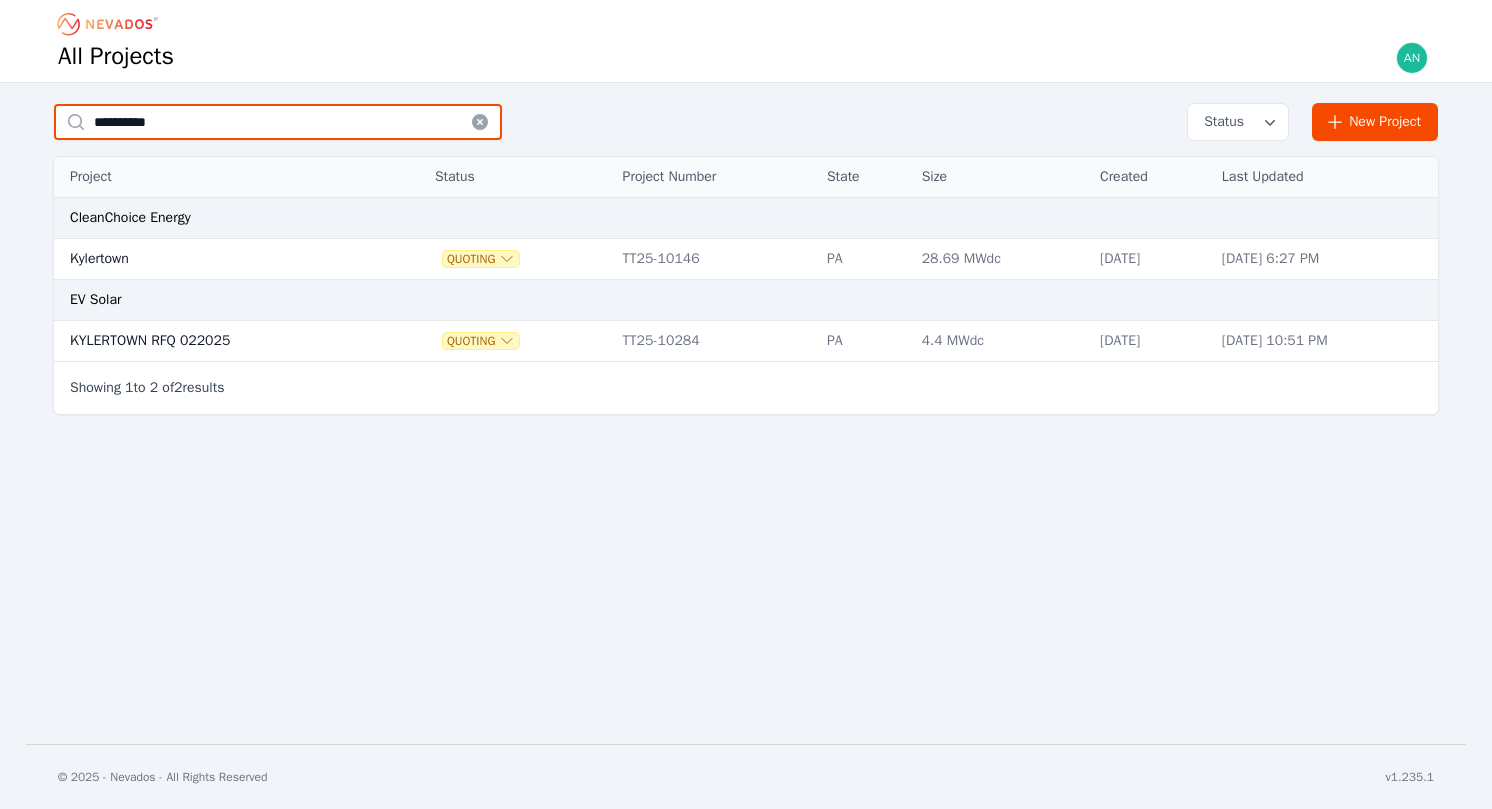 type on "**********" 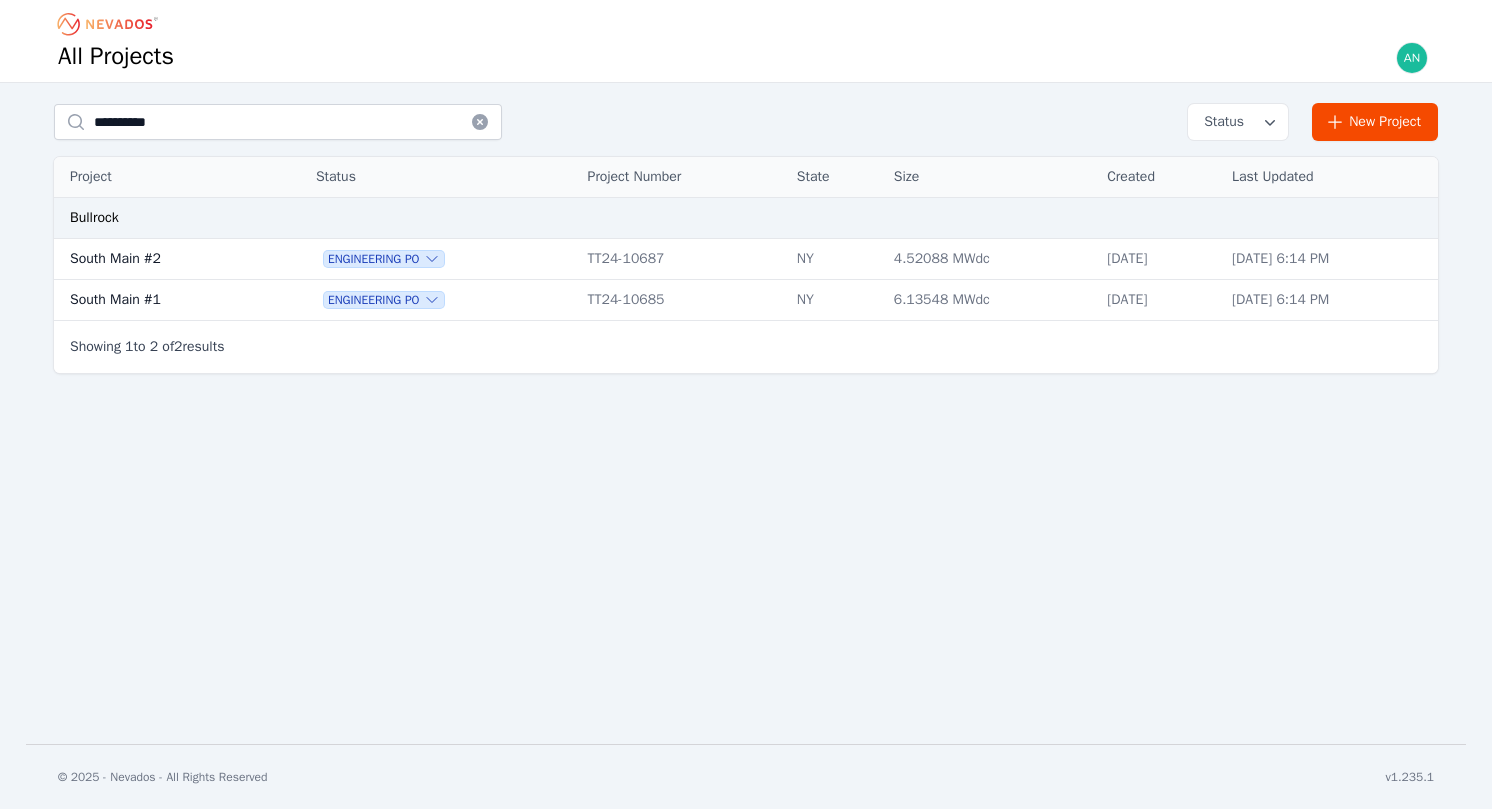click on "South Main #1" at bounding box center (161, 300) 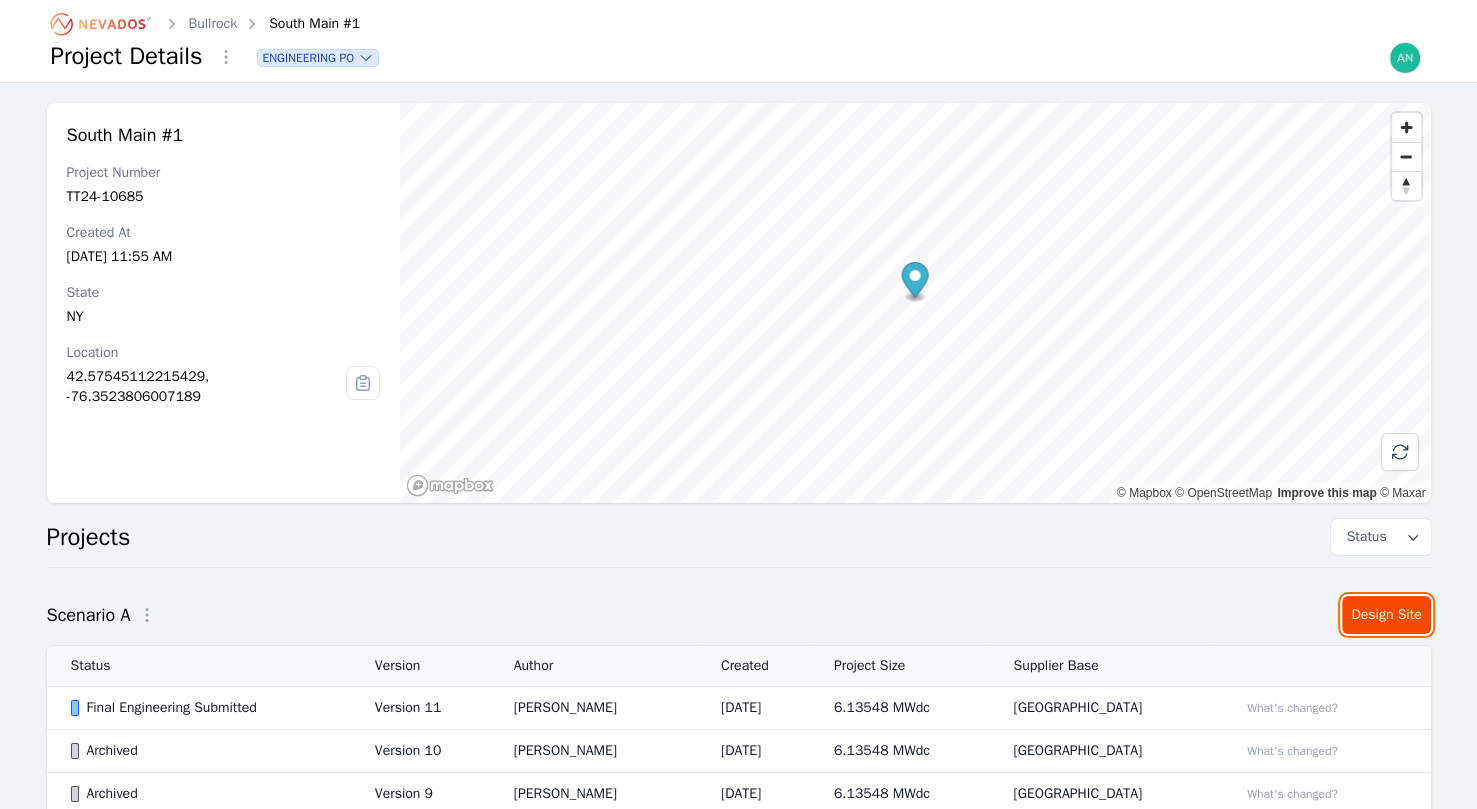 click on "Design Site" at bounding box center (1386, 615) 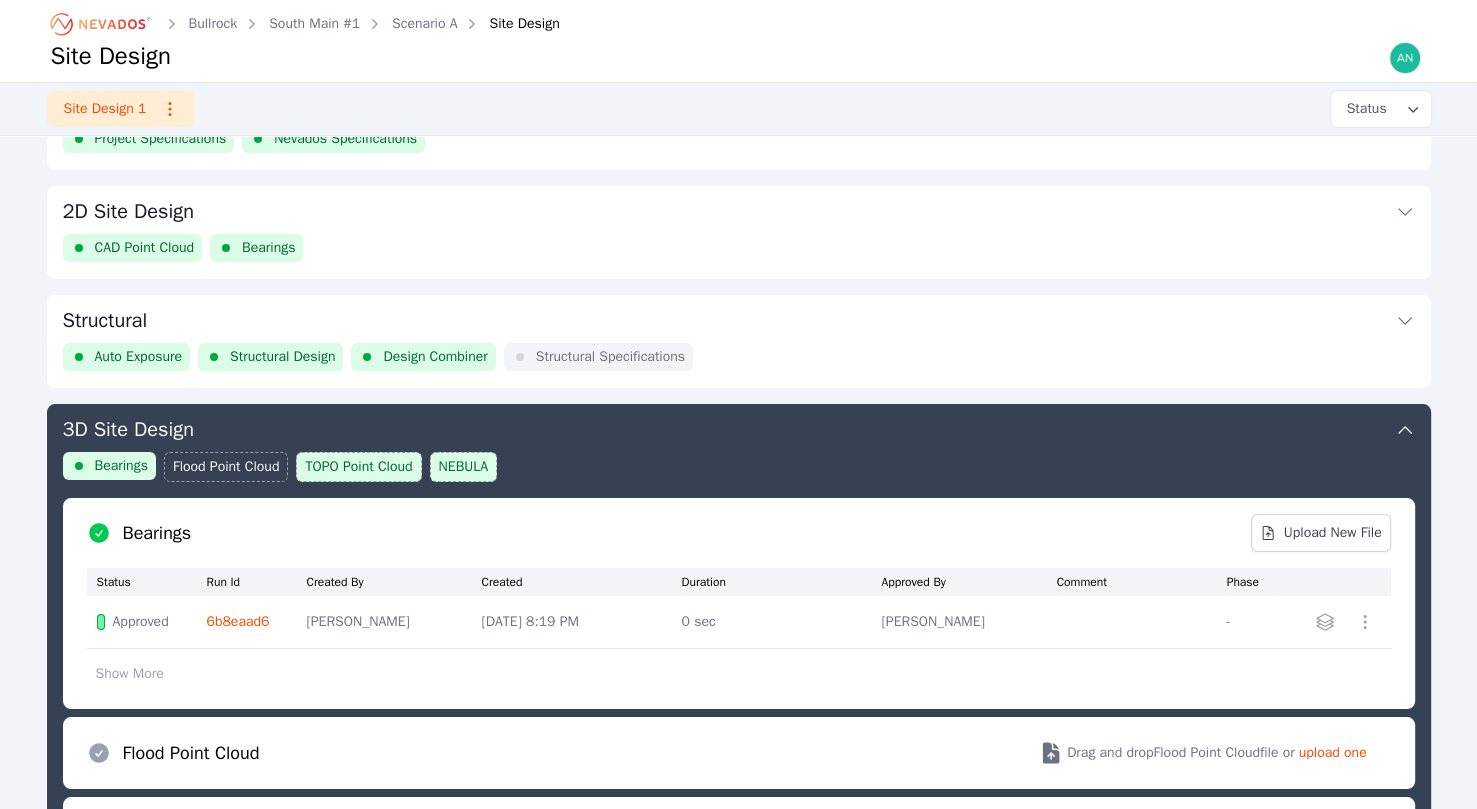 scroll, scrollTop: 0, scrollLeft: 0, axis: both 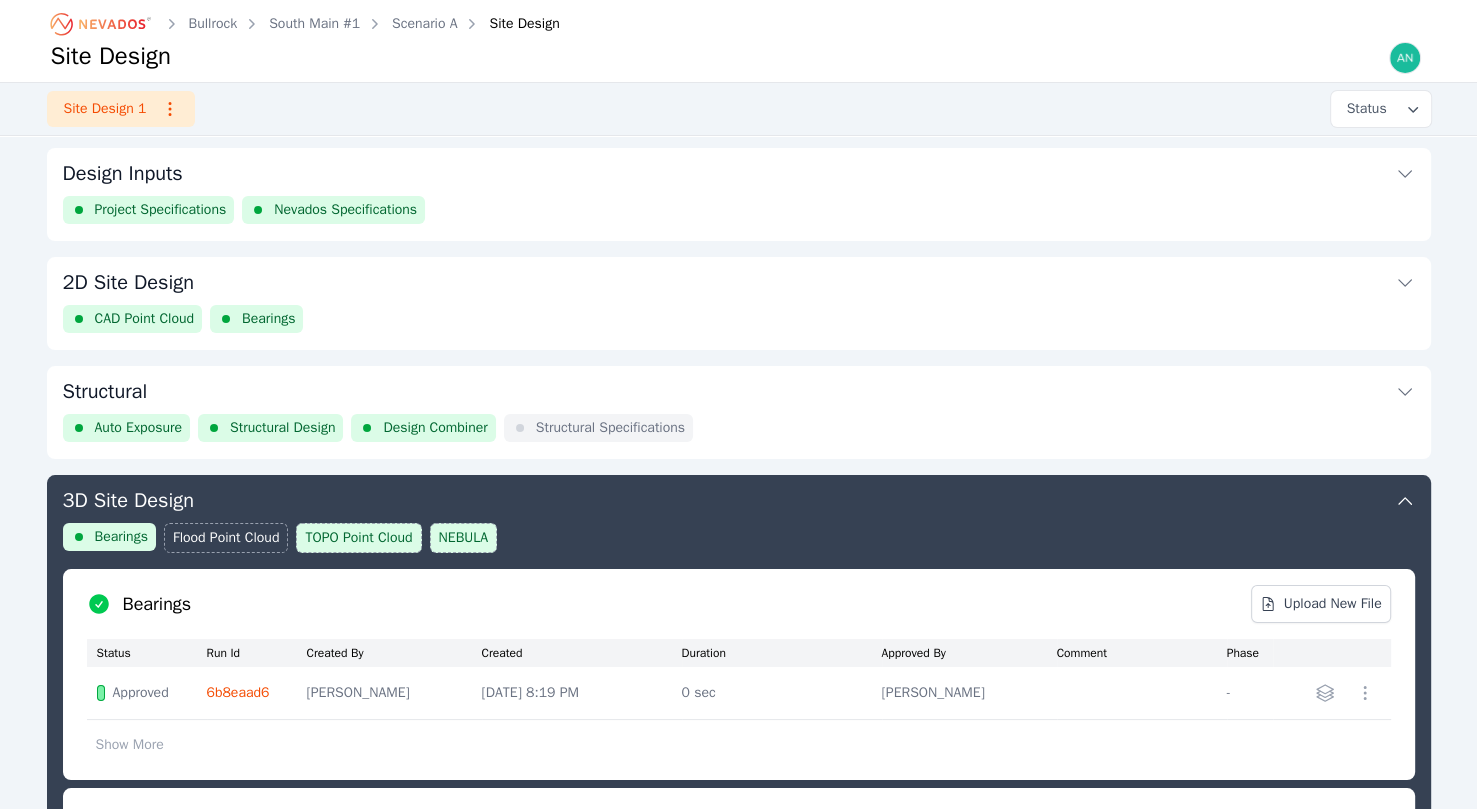 click on "CAD Point Cloud" at bounding box center (145, 319) 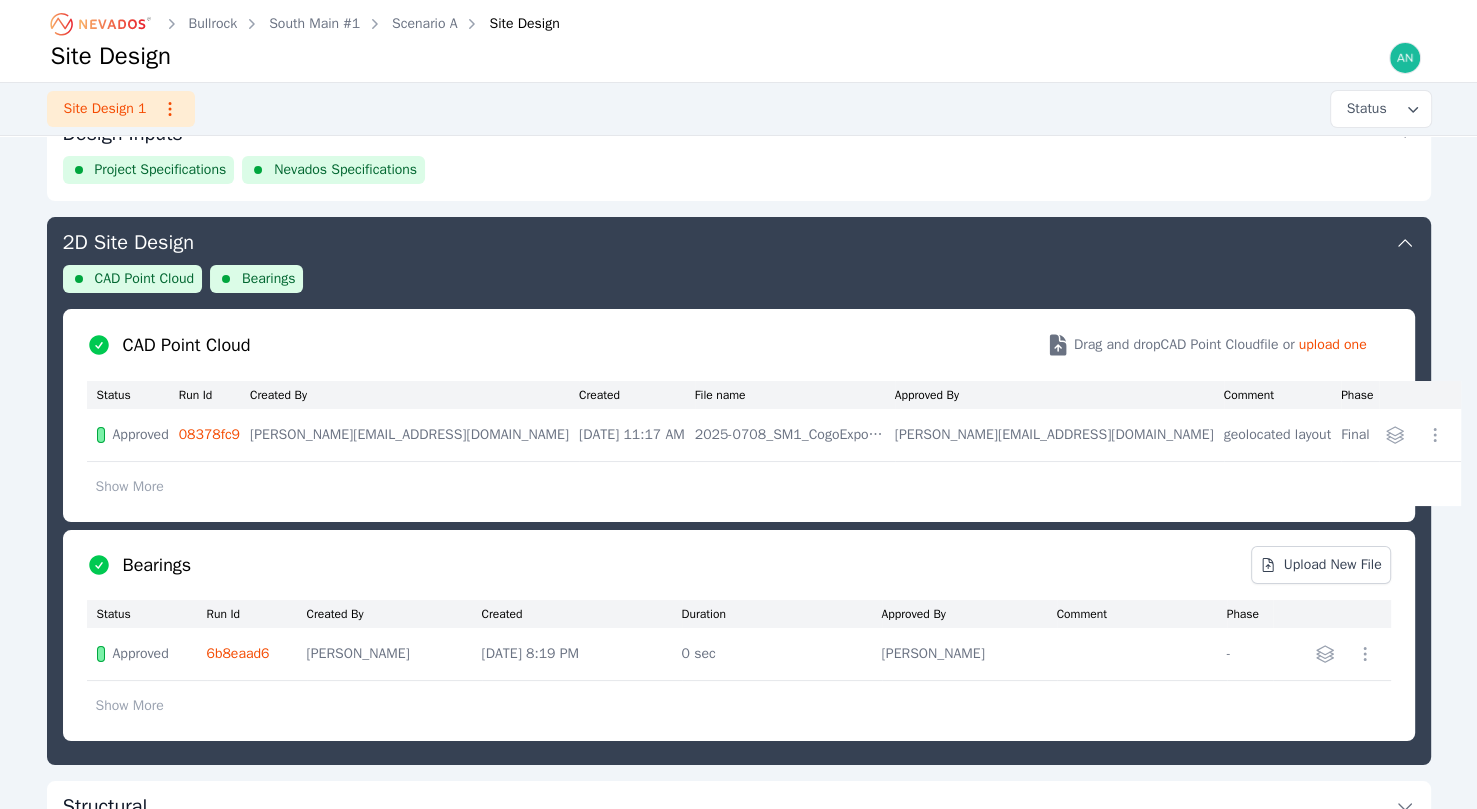 scroll, scrollTop: 105, scrollLeft: 0, axis: vertical 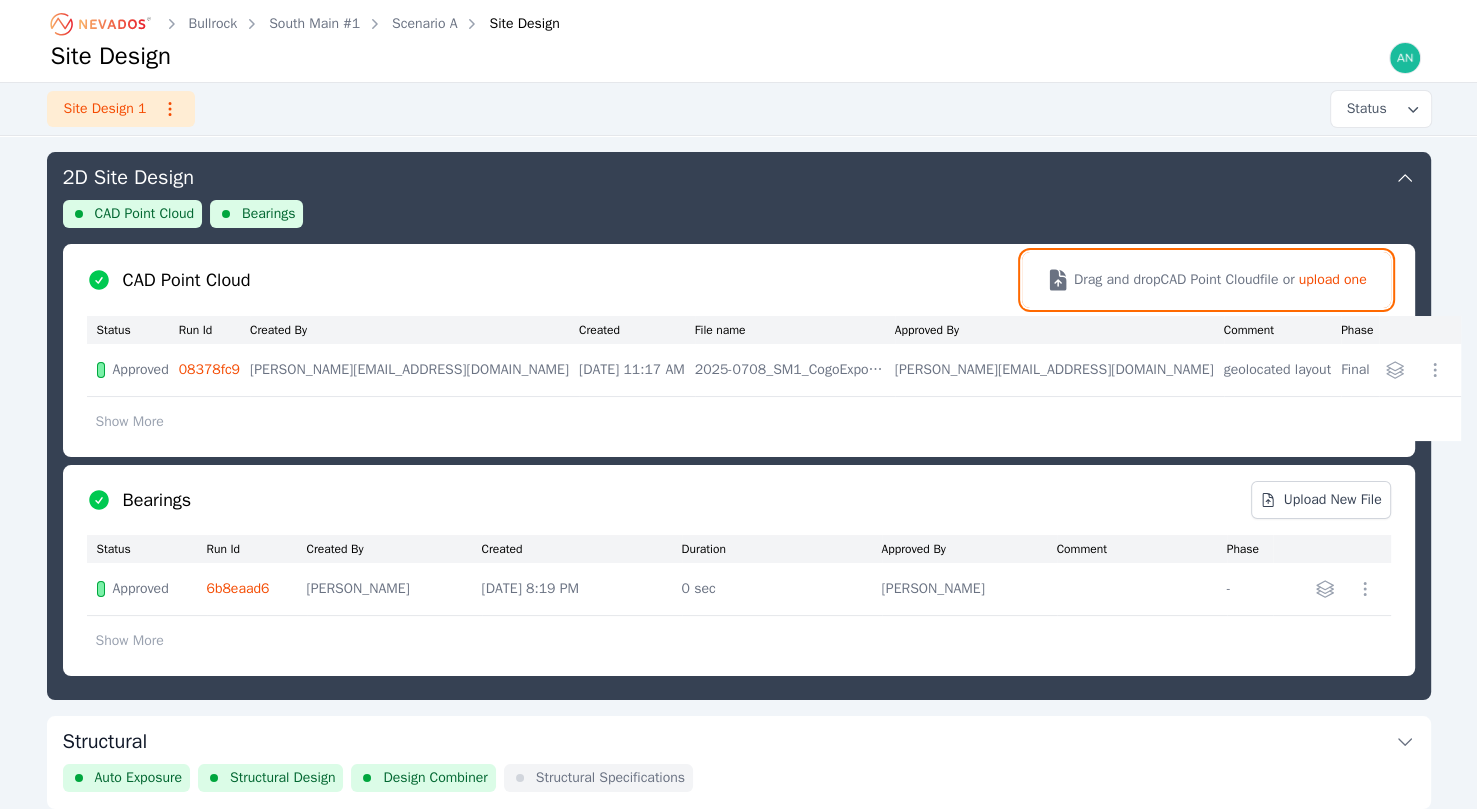 click on "upload one" at bounding box center [1333, 280] 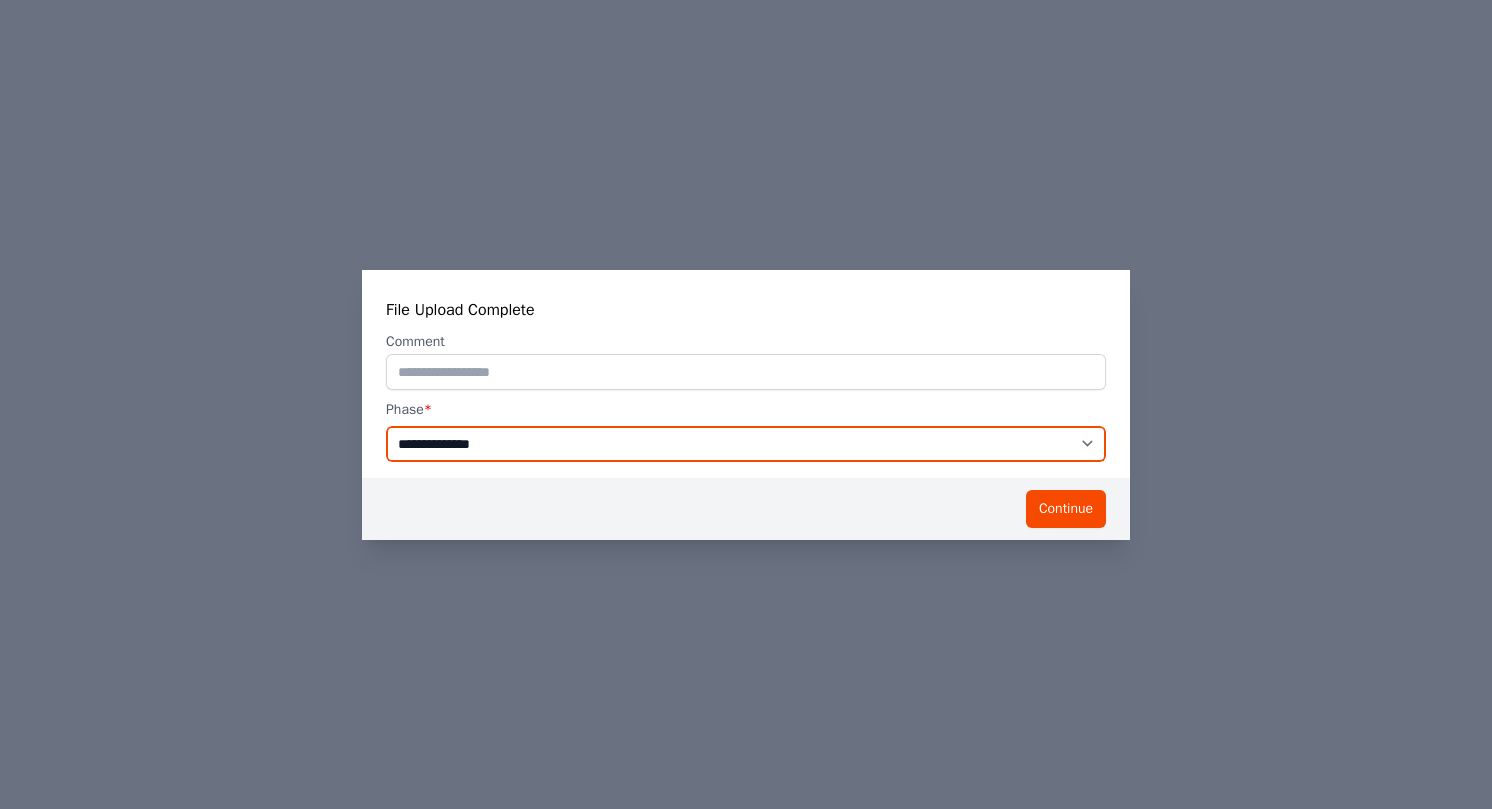 click on "**********" at bounding box center (746, 444) 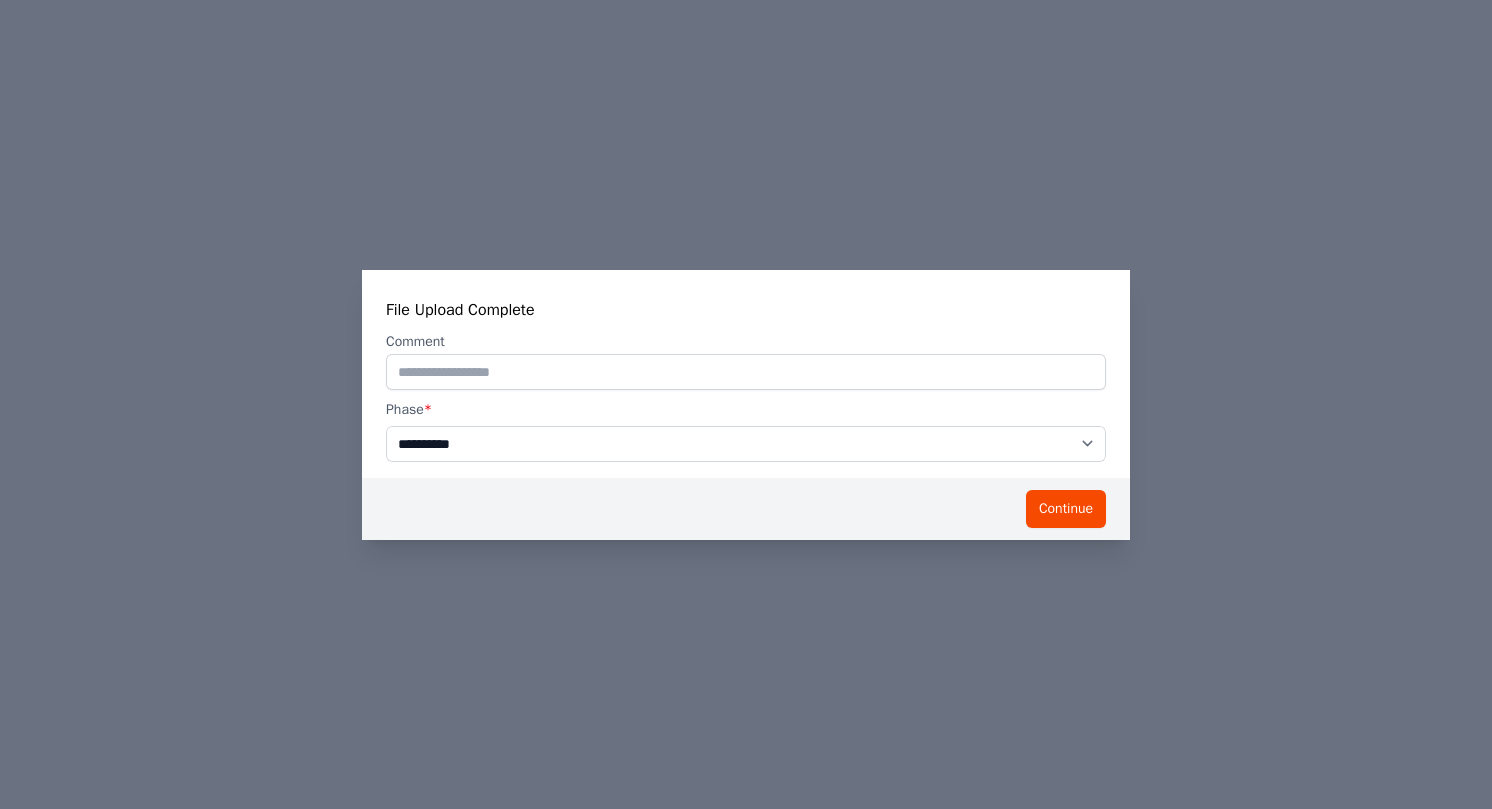 click on "**********" at bounding box center [746, 444] 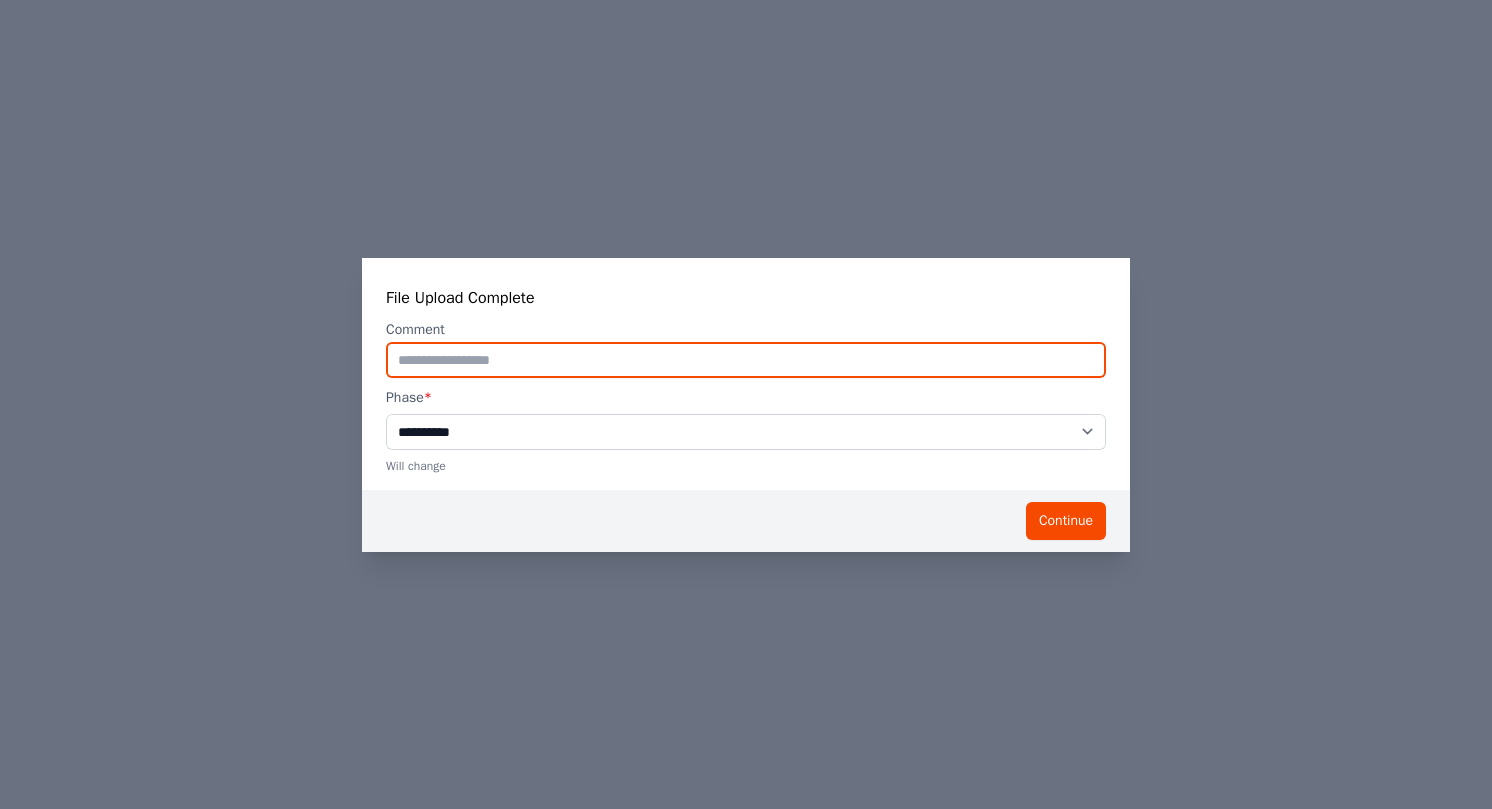 click at bounding box center (746, 360) 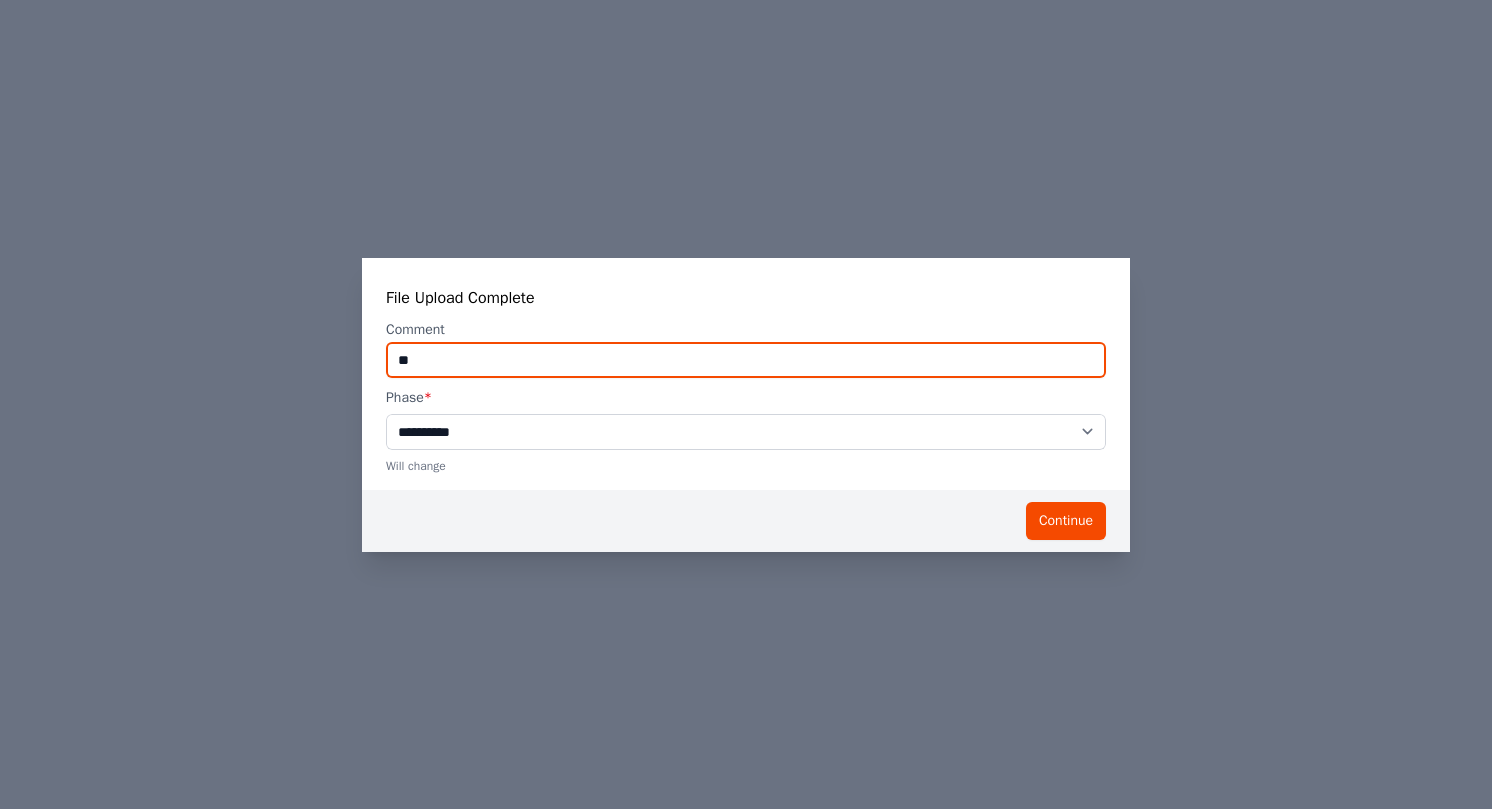 type on "*" 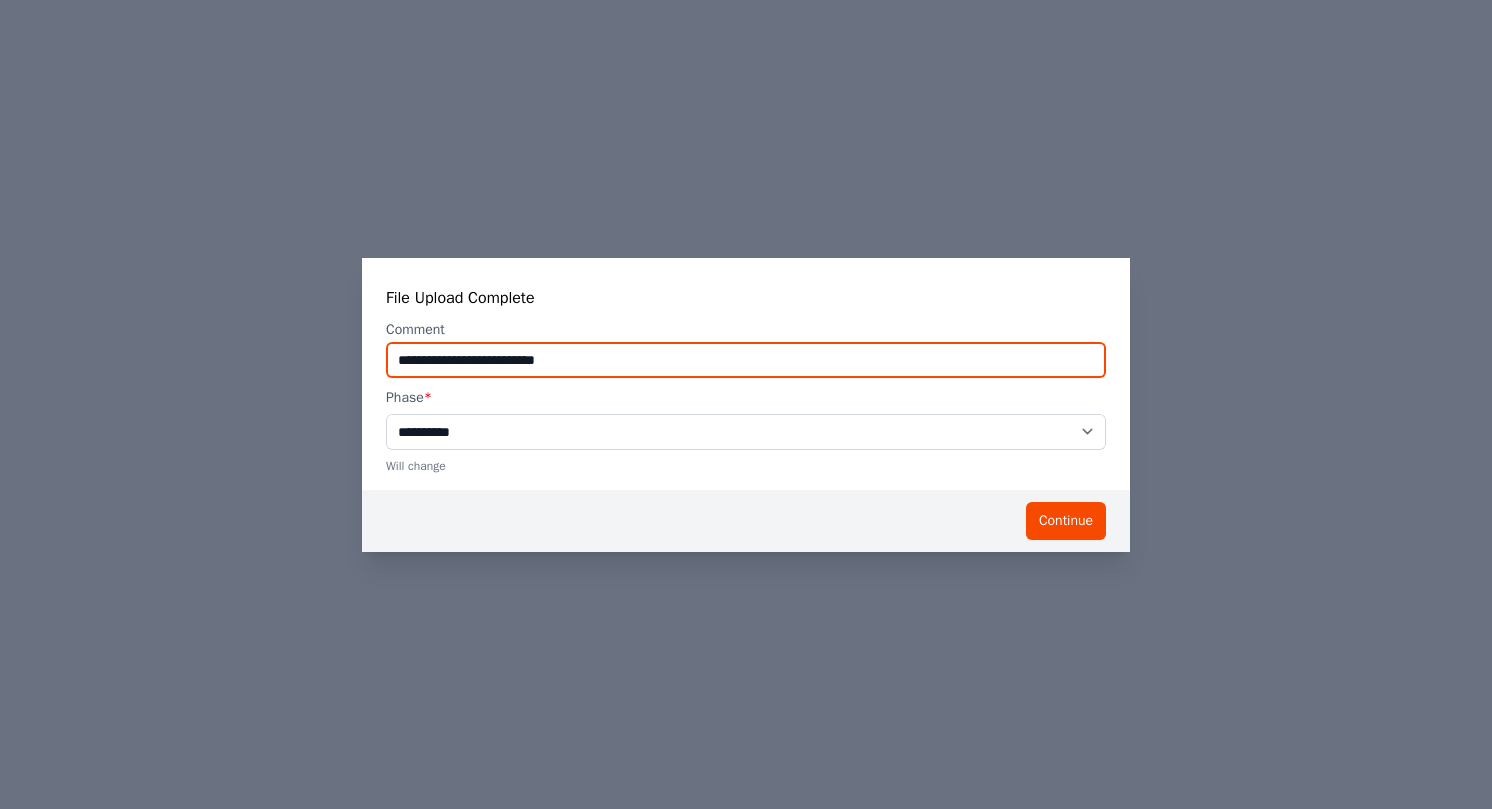 type on "**********" 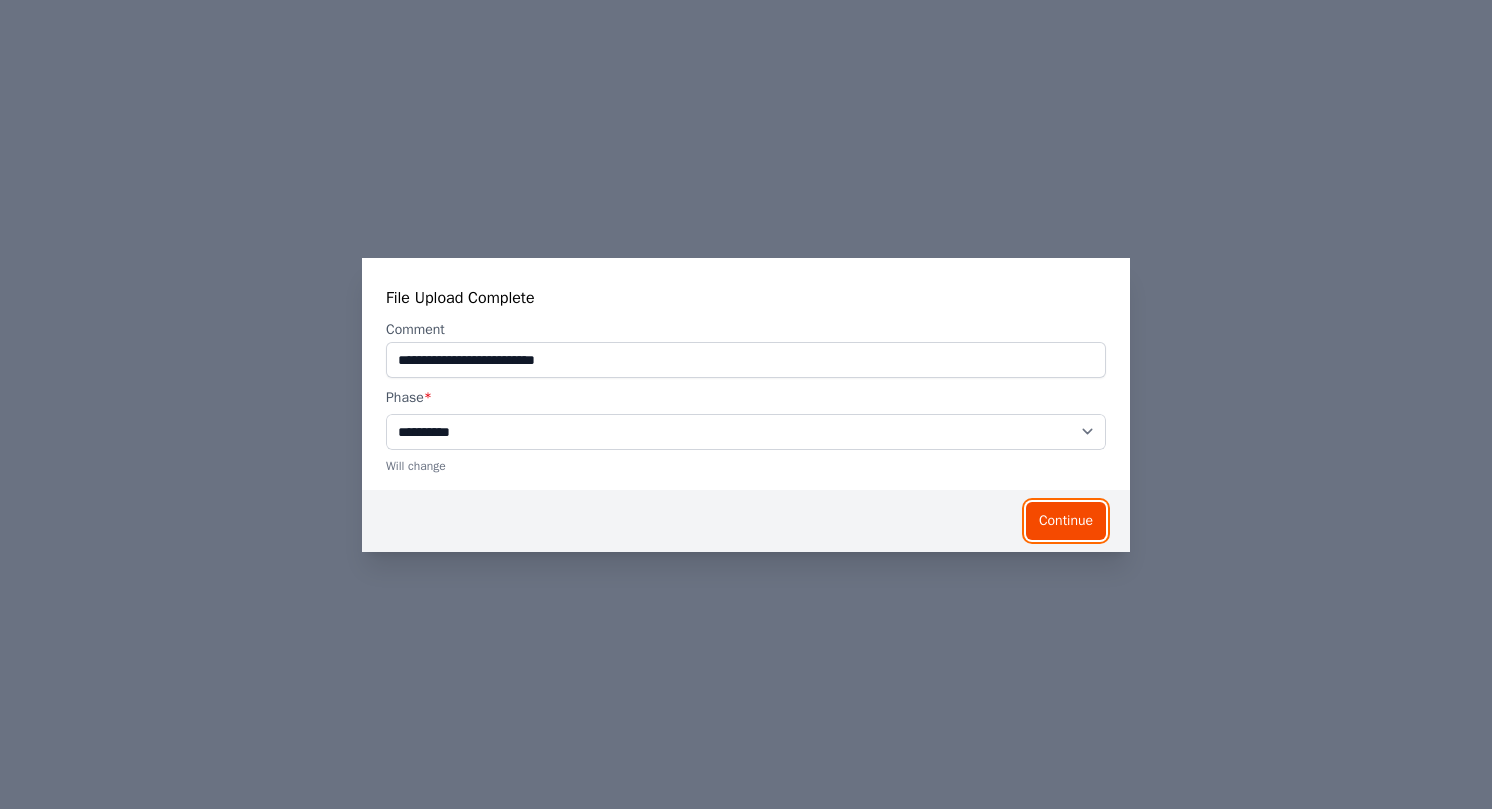 click on "Continue" at bounding box center [1066, 521] 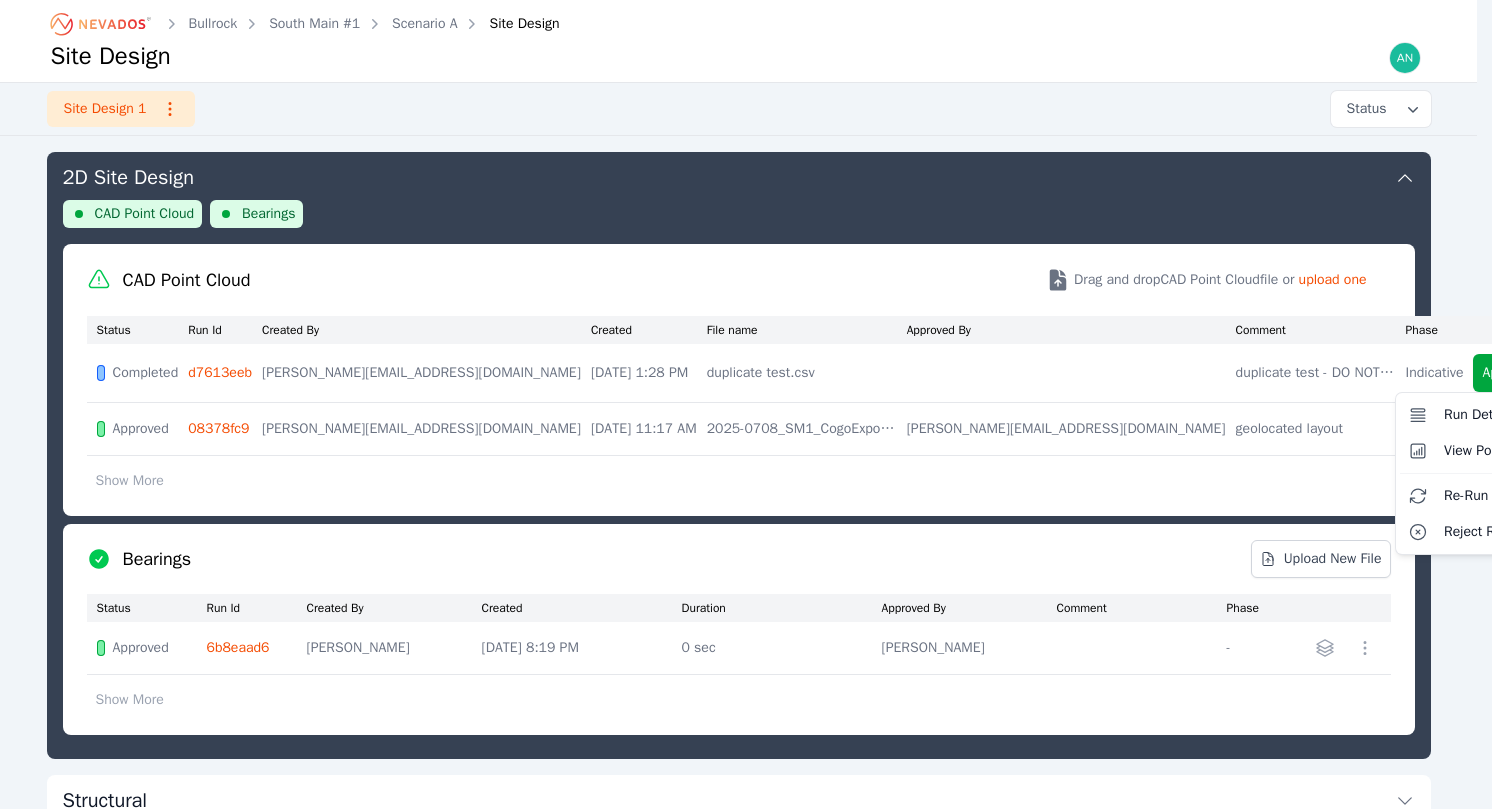 click 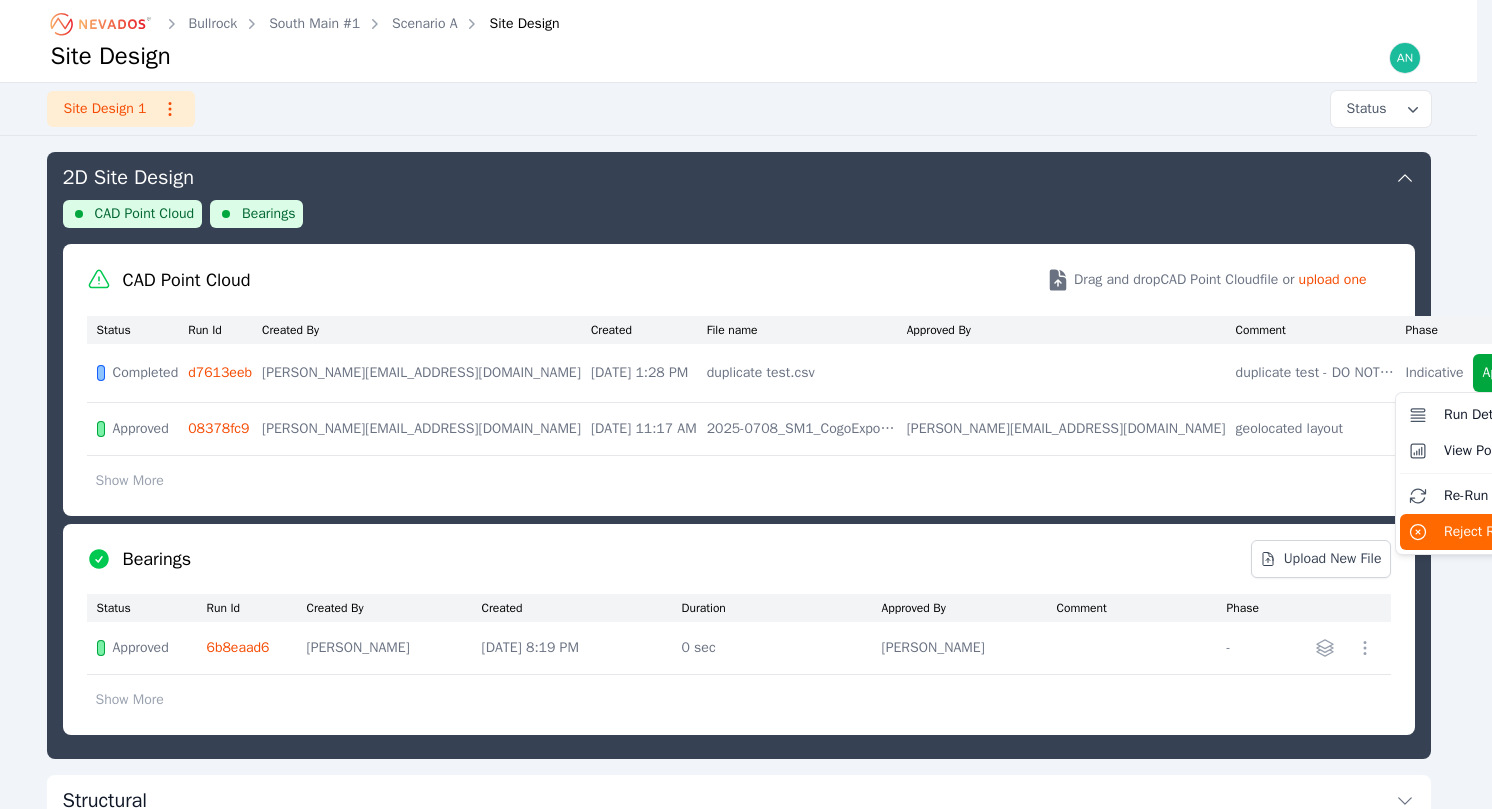 click on "Reject Run" at bounding box center [1477, 532] 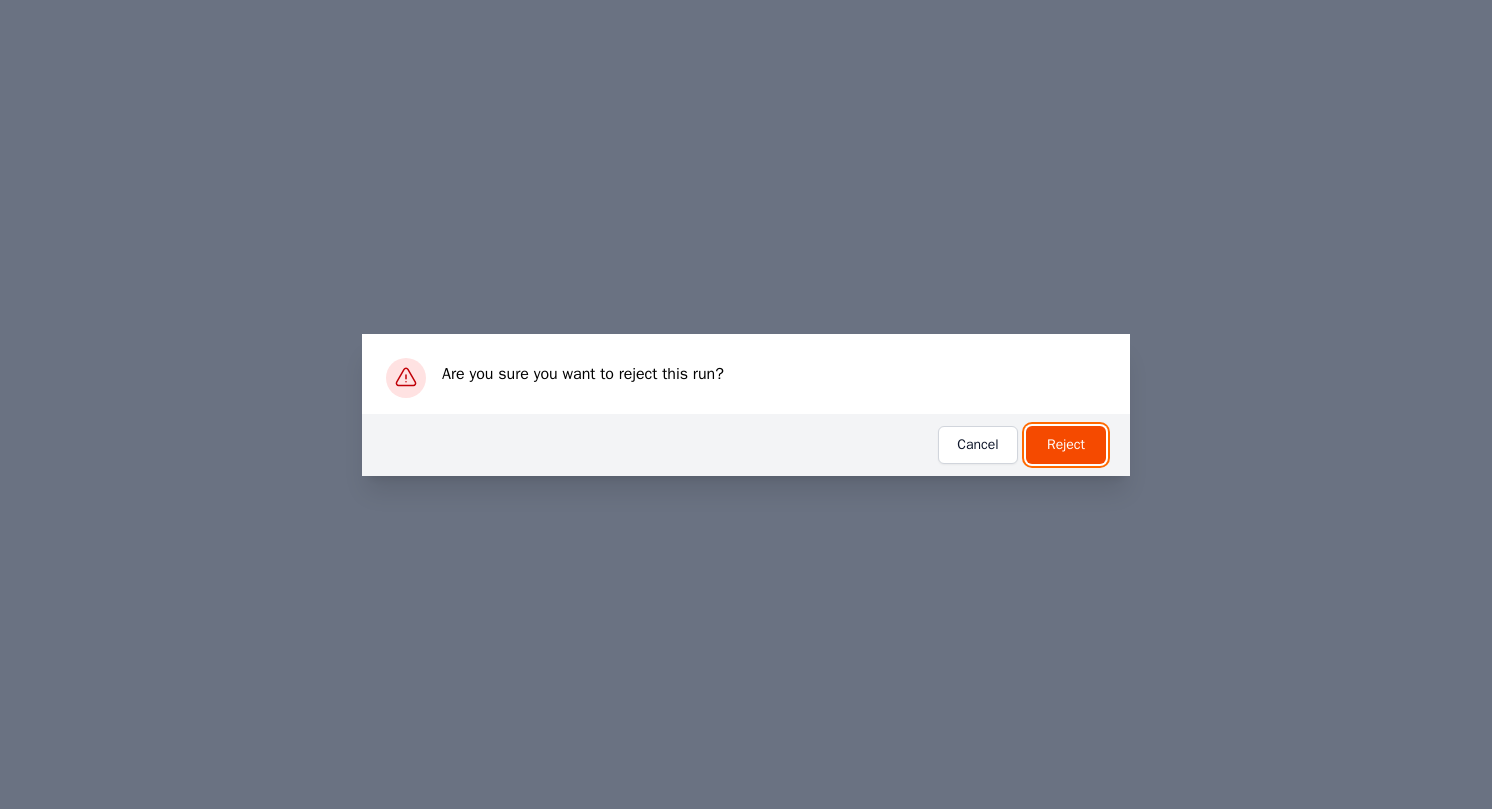 click on "Reject" at bounding box center [1066, 445] 